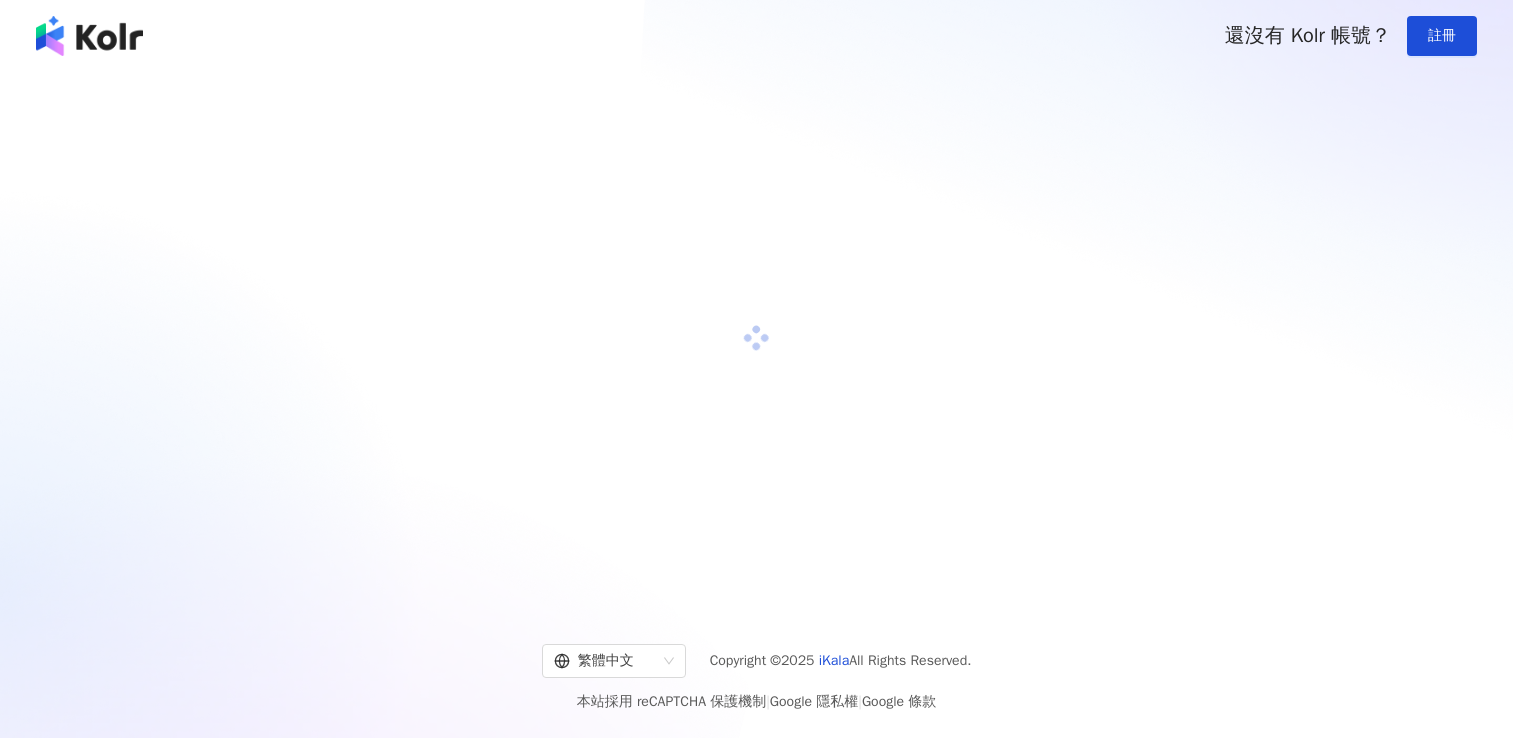 scroll, scrollTop: 0, scrollLeft: 0, axis: both 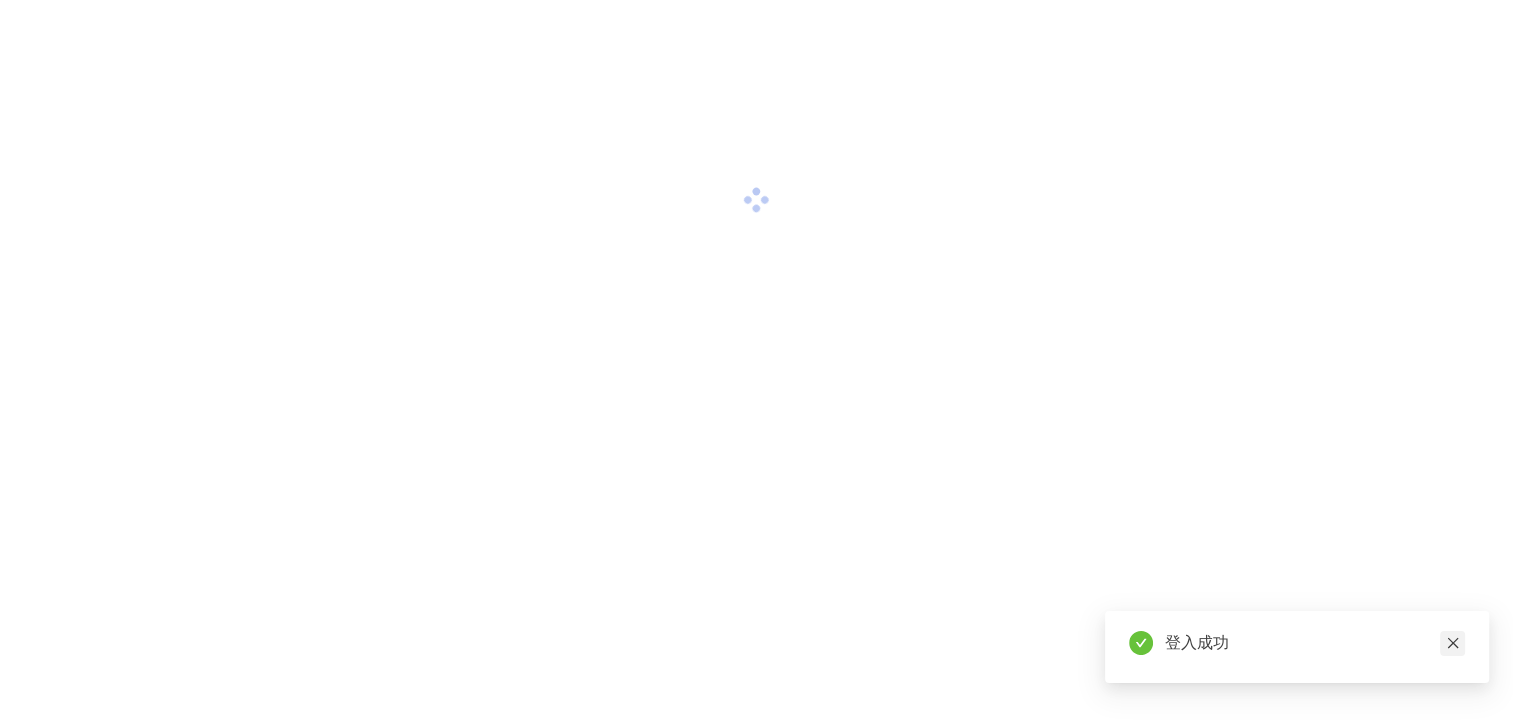 click at bounding box center (1452, 643) 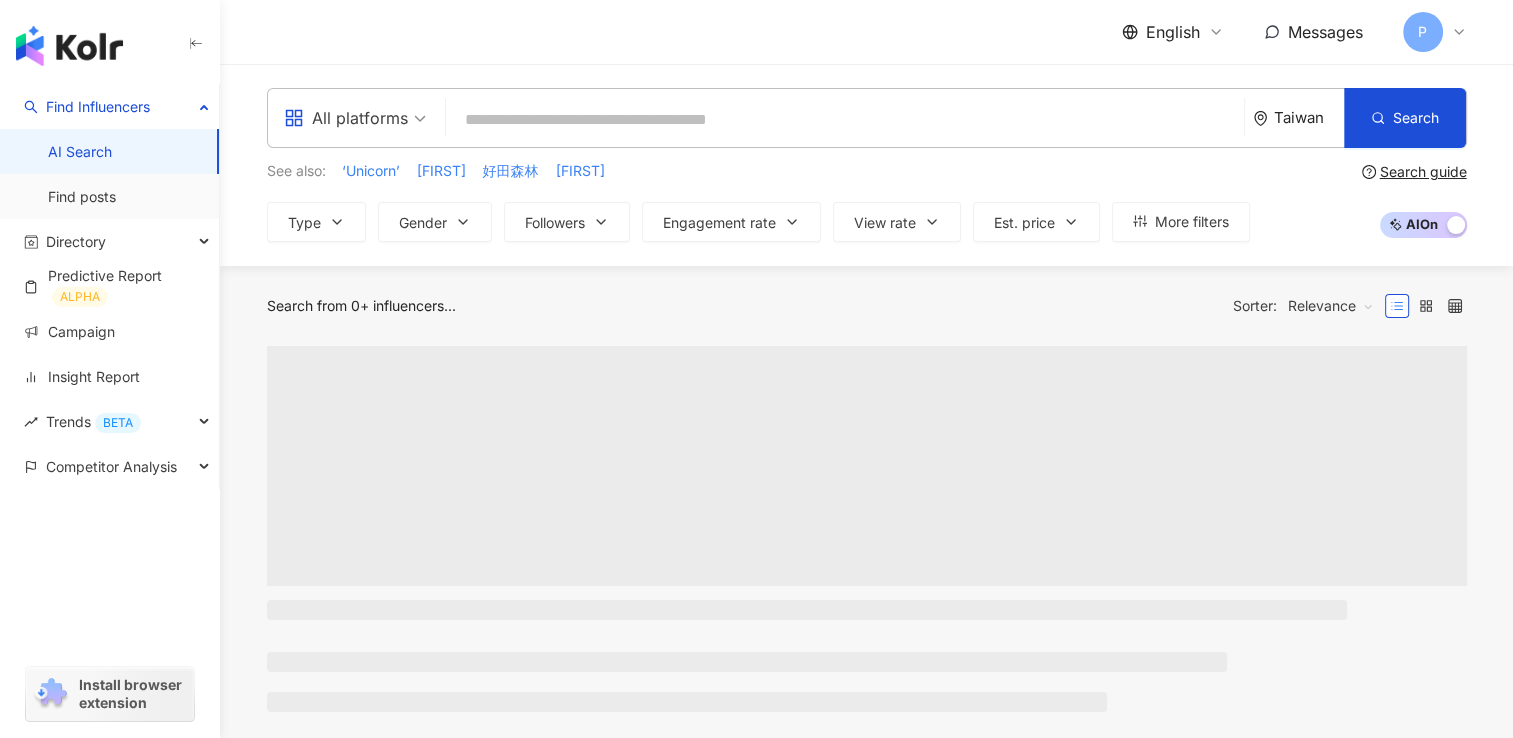 click on "English" at bounding box center [1173, 32] 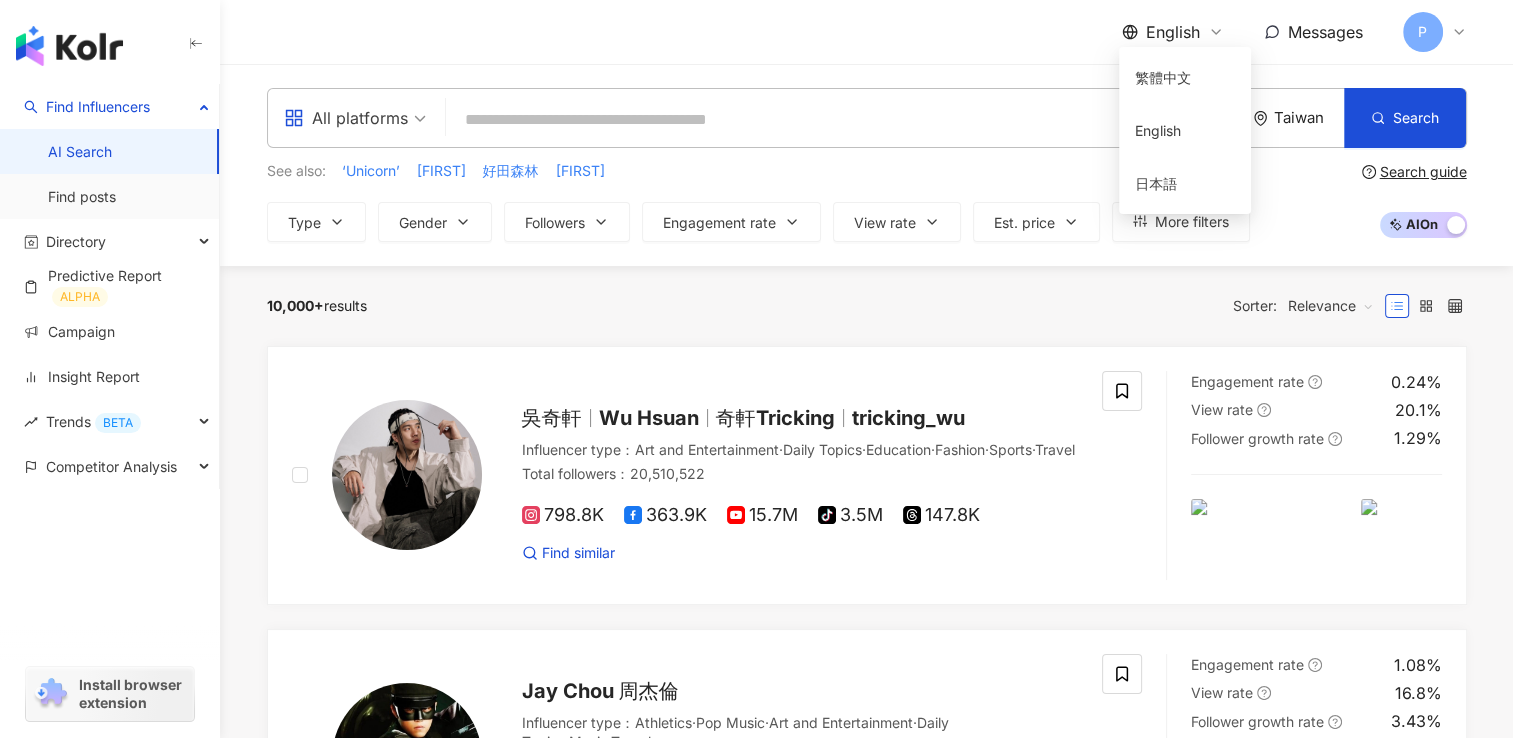 click on "English" at bounding box center (1173, 32) 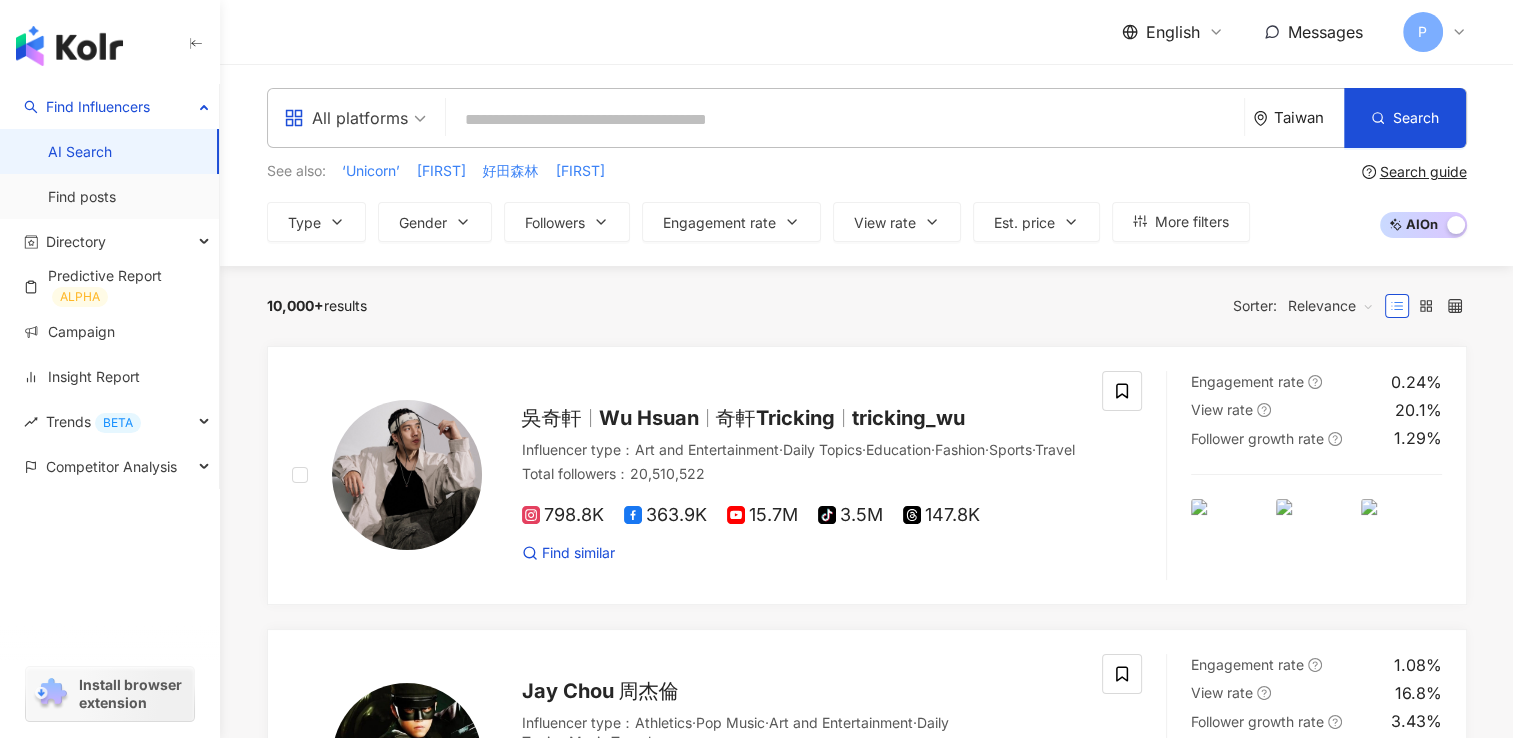 click at bounding box center (845, 120) 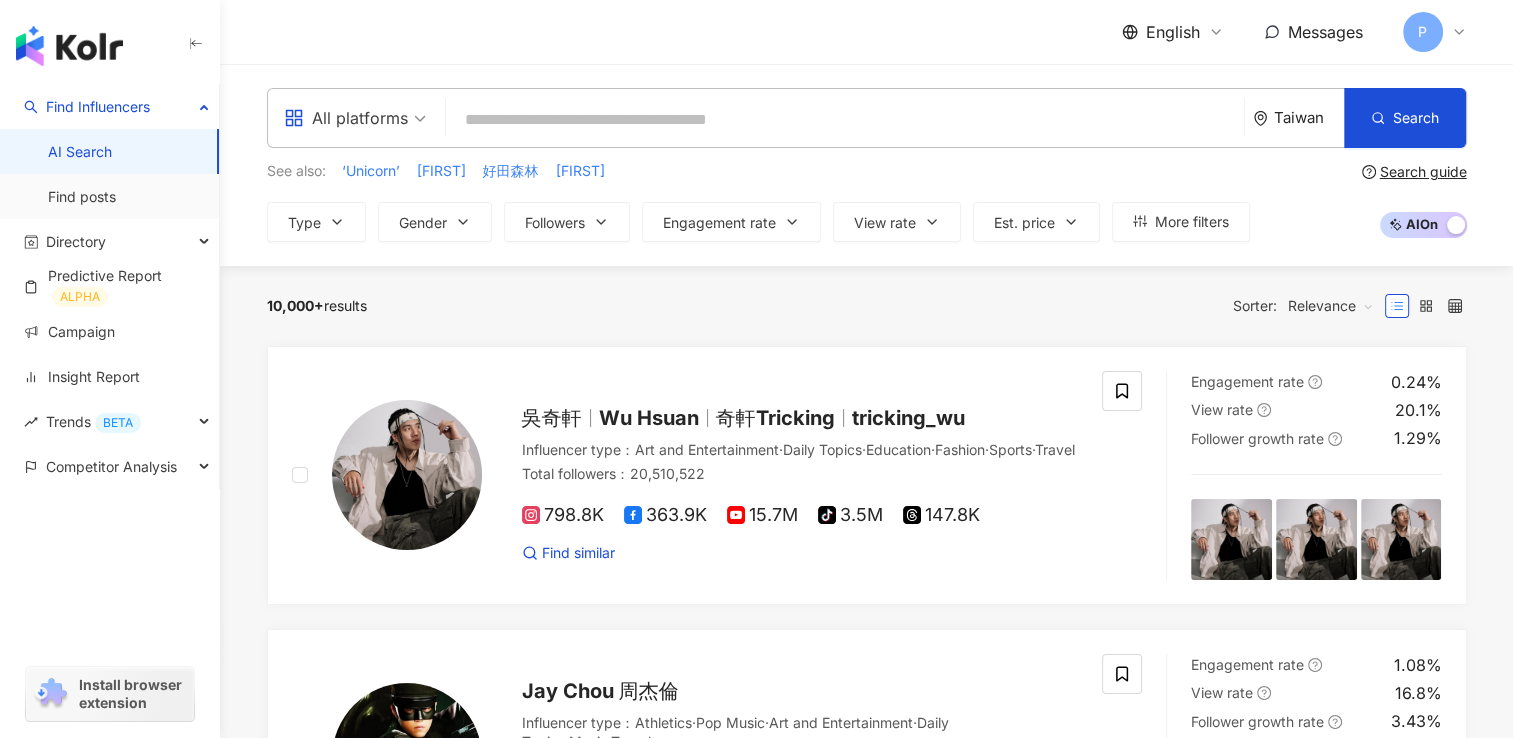 click on "Taiwan" at bounding box center (1309, 117) 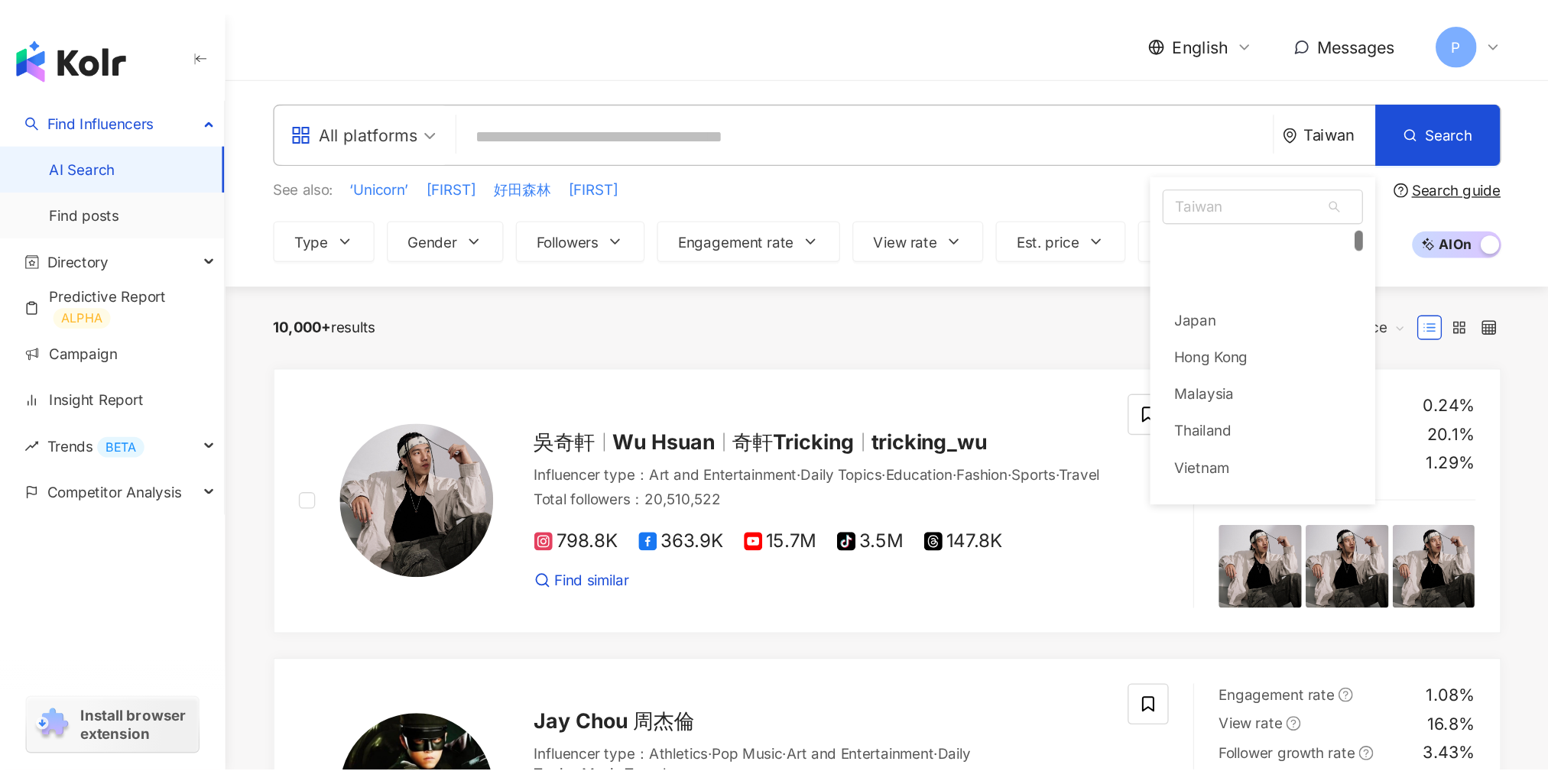 scroll, scrollTop: 76, scrollLeft: 0, axis: vertical 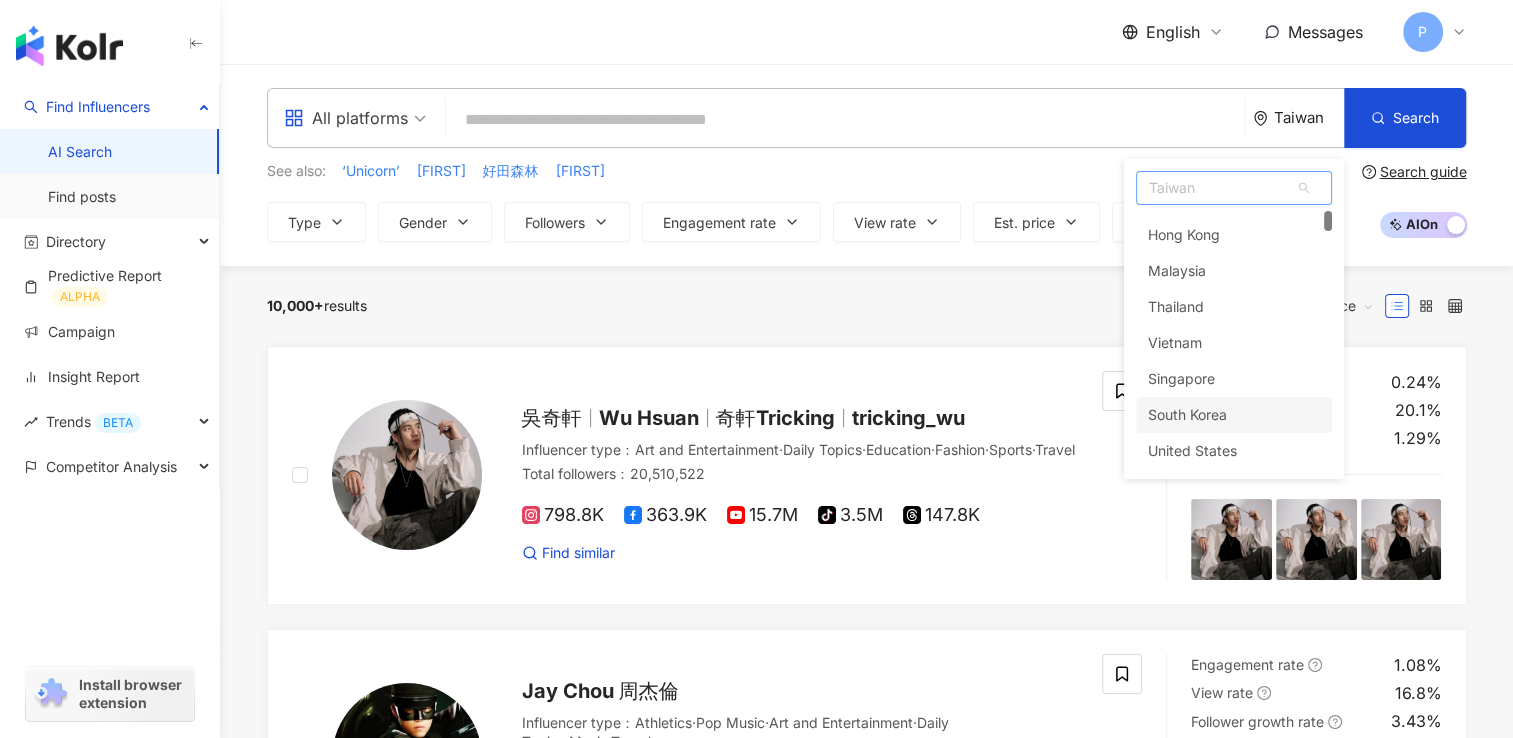 click on "South Korea" at bounding box center (1187, 415) 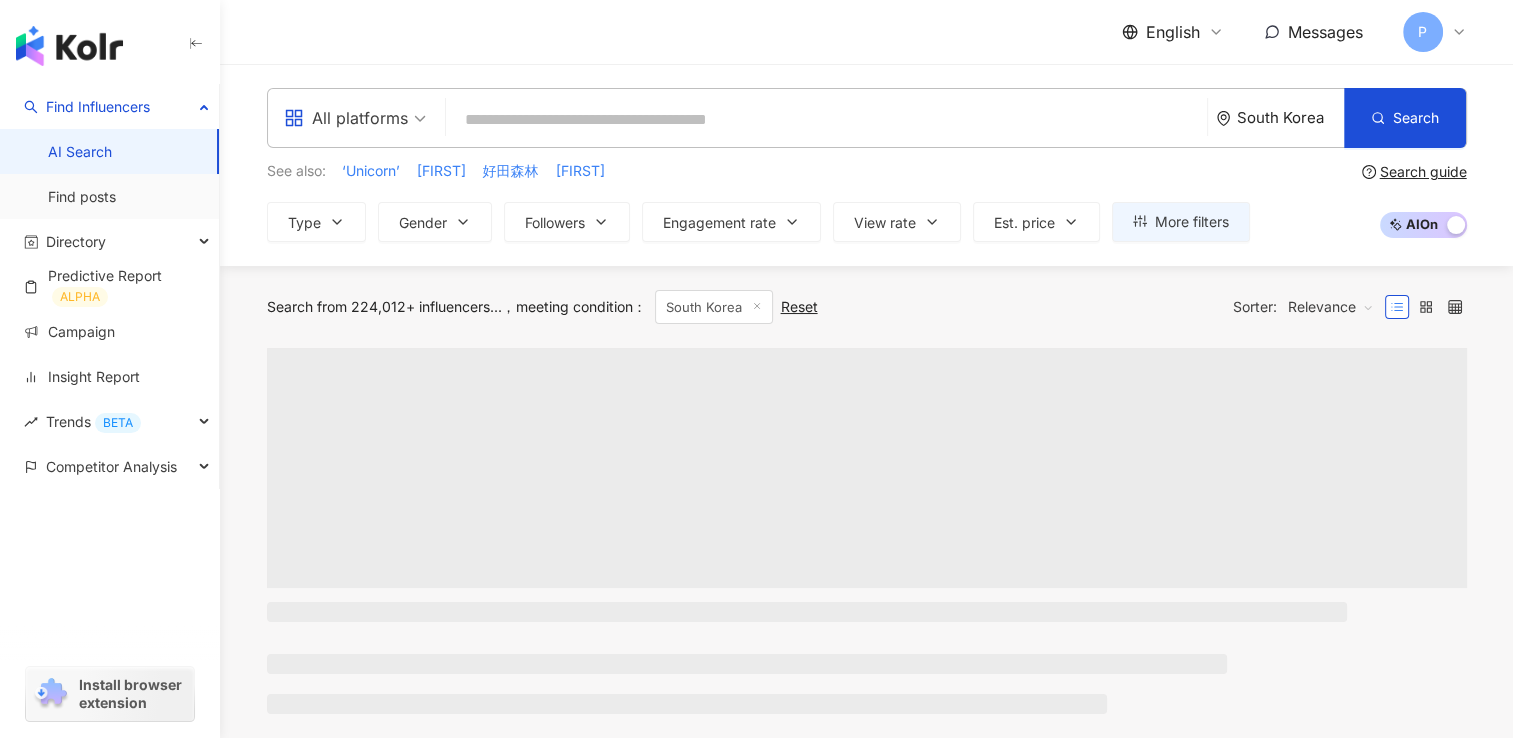 click at bounding box center (826, 120) 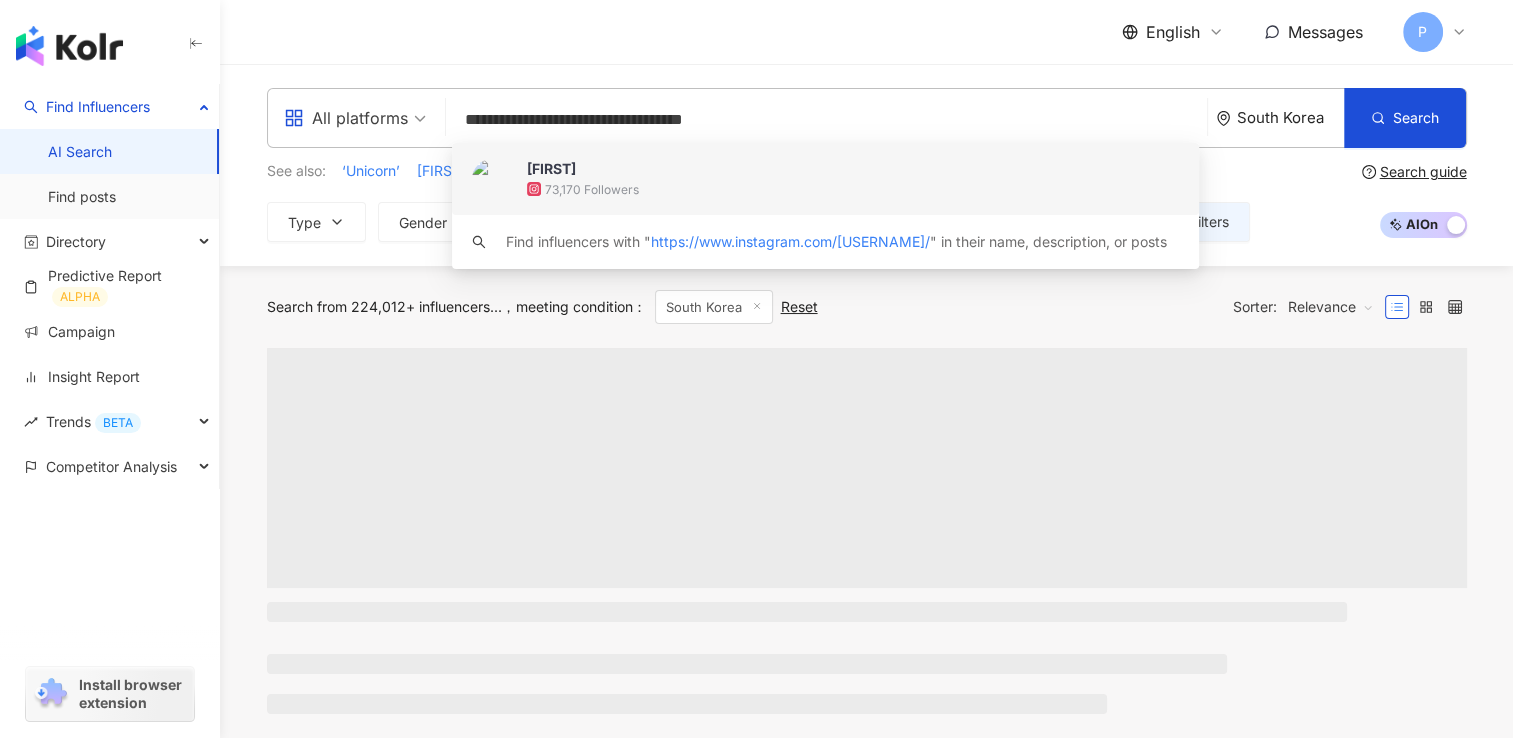 click on "73,170   Followers" at bounding box center (853, 189) 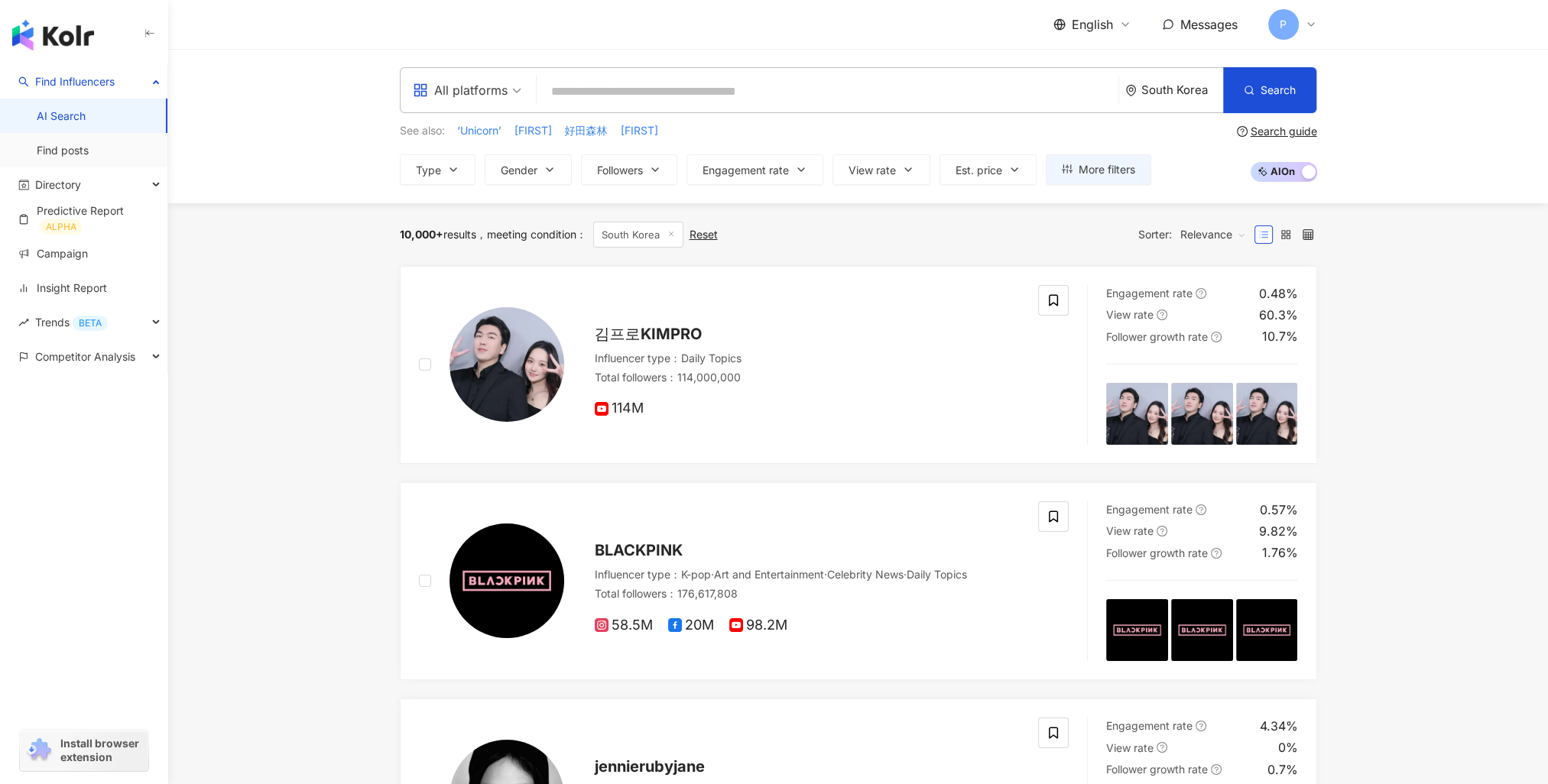 click at bounding box center (827, 92) 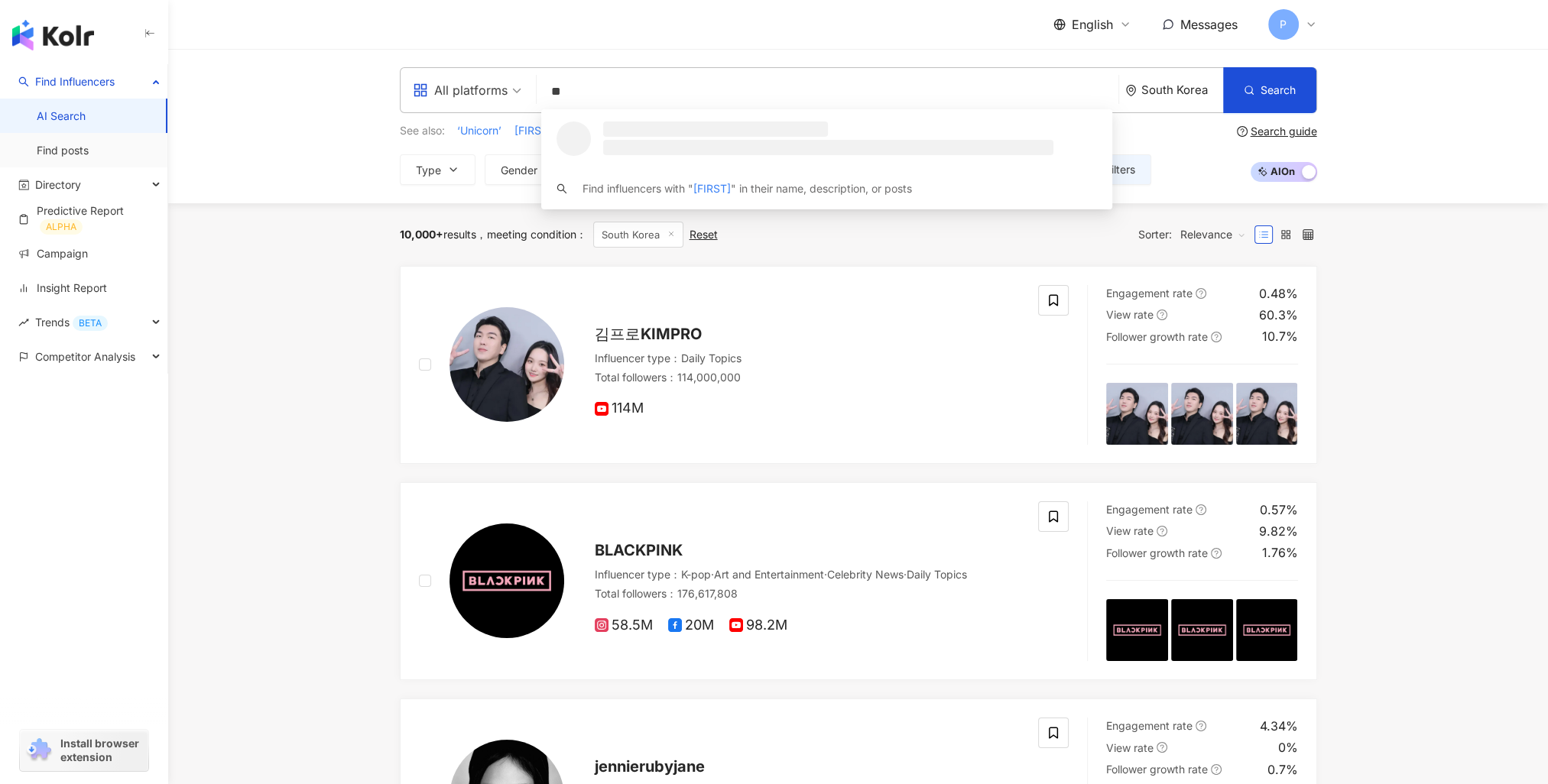 type on "*" 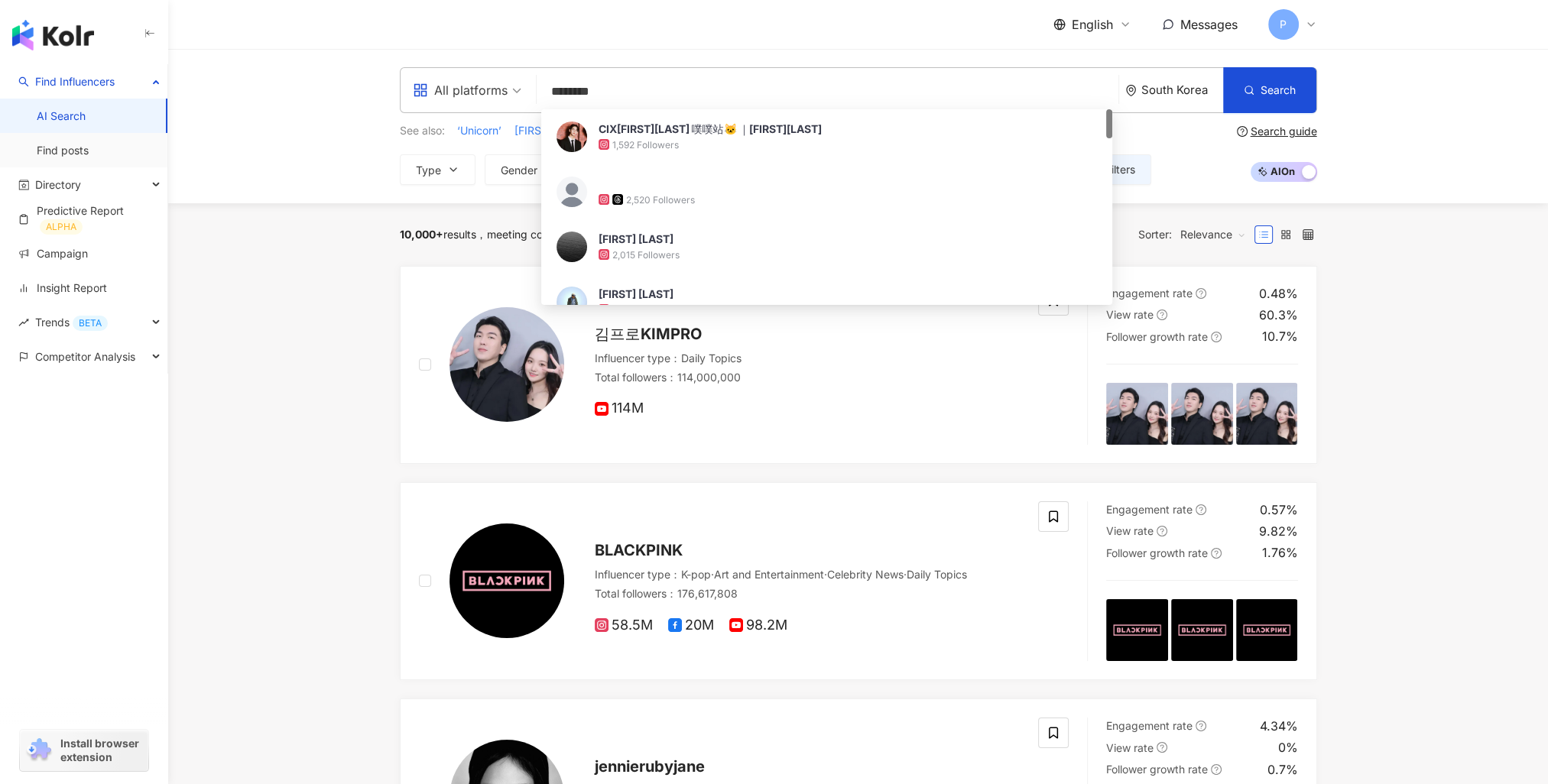 type on "*********" 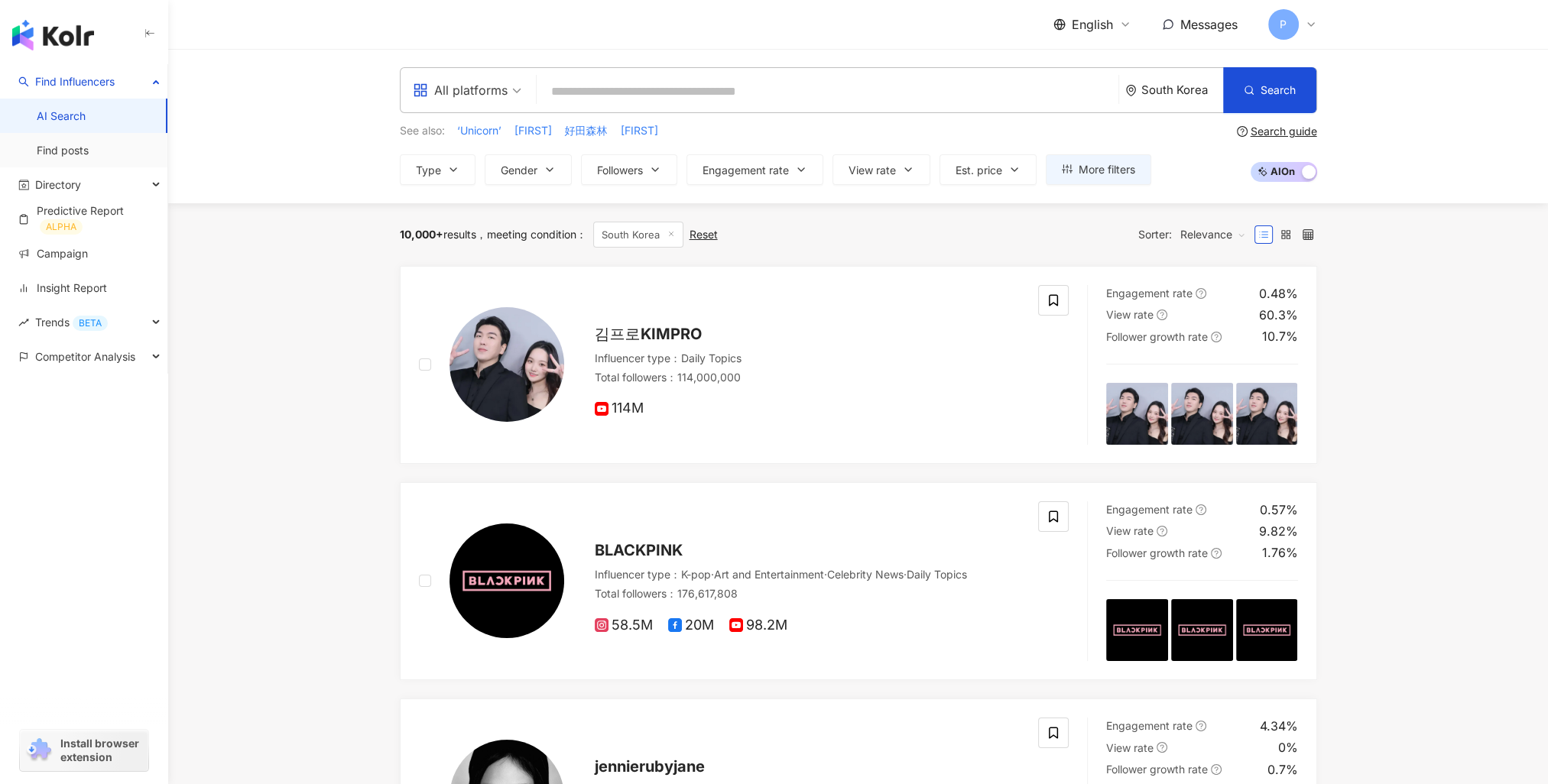 click on "English Messages P" at bounding box center (858, 24) 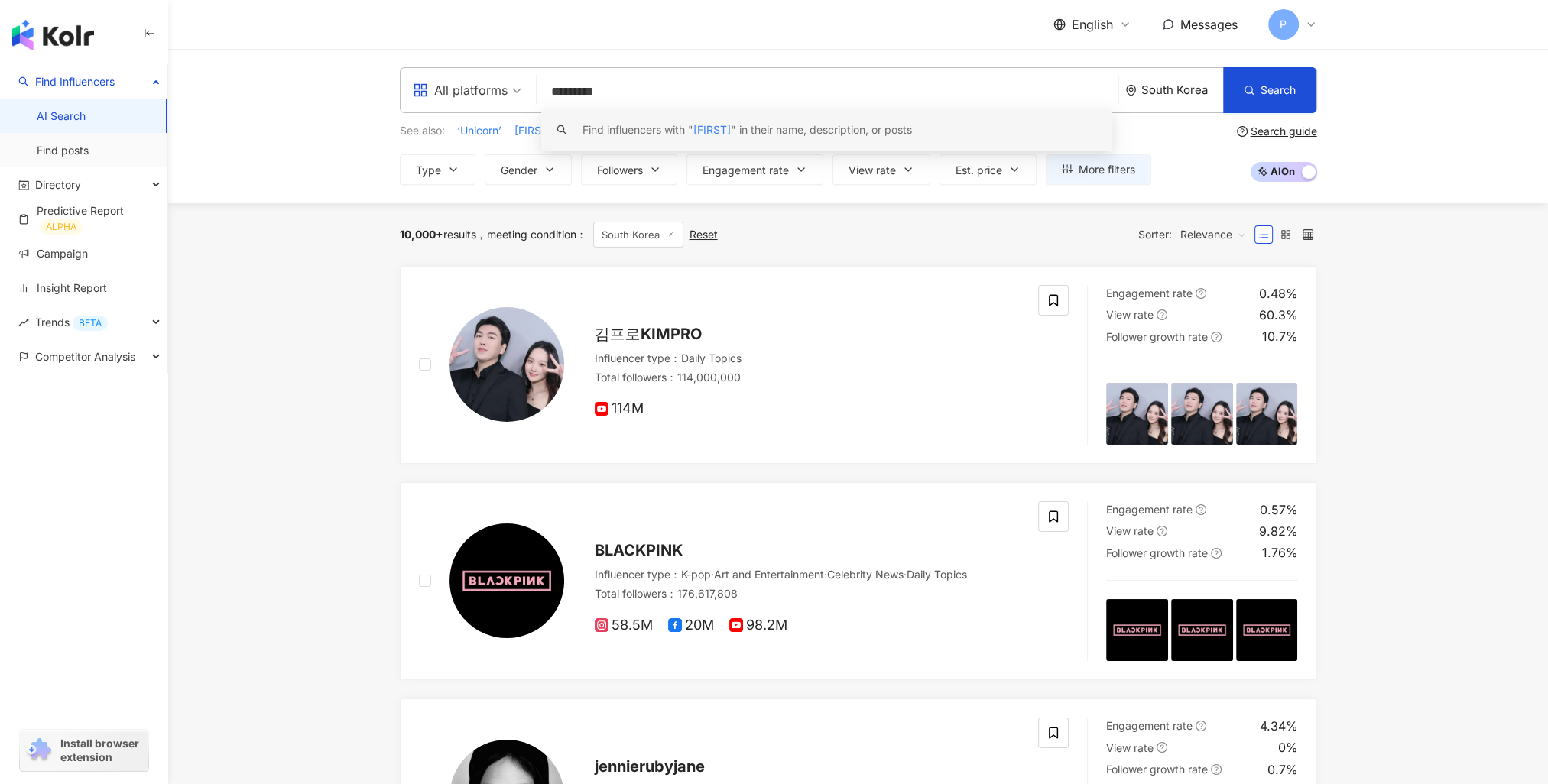 click on "*********" at bounding box center [827, 92] 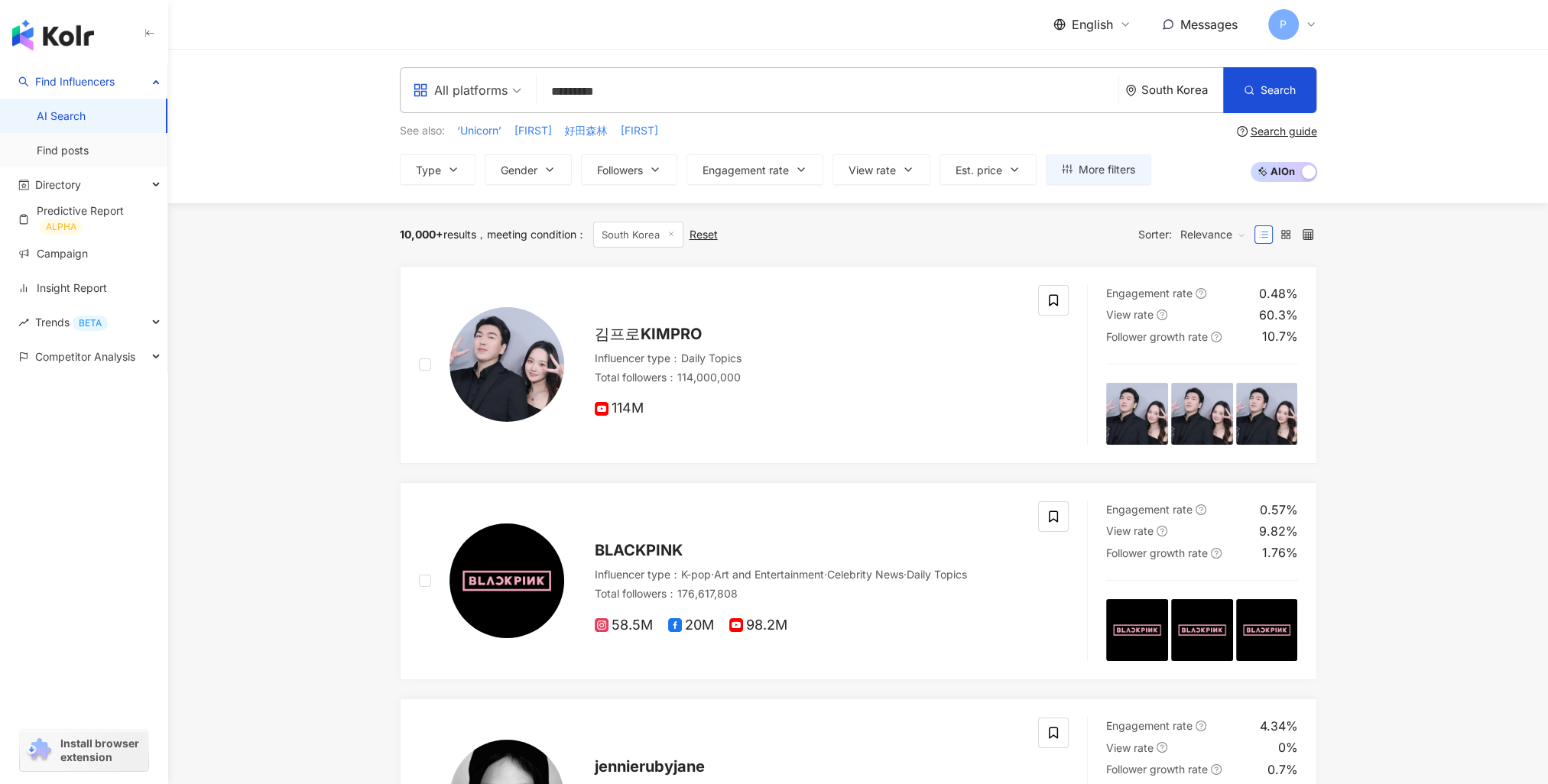 click on "South Korea" at bounding box center (1174, 90) 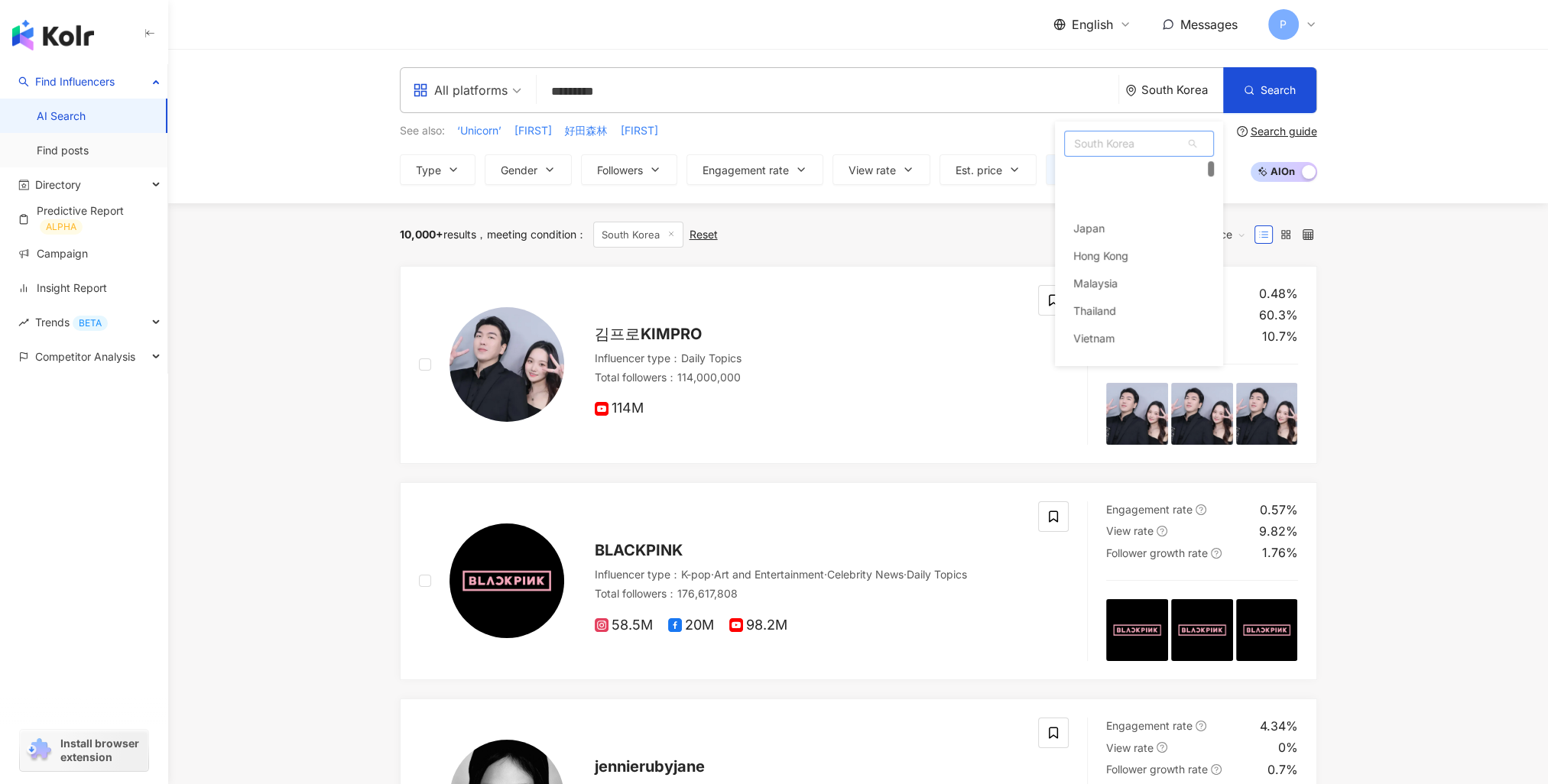 scroll, scrollTop: 57, scrollLeft: 0, axis: vertical 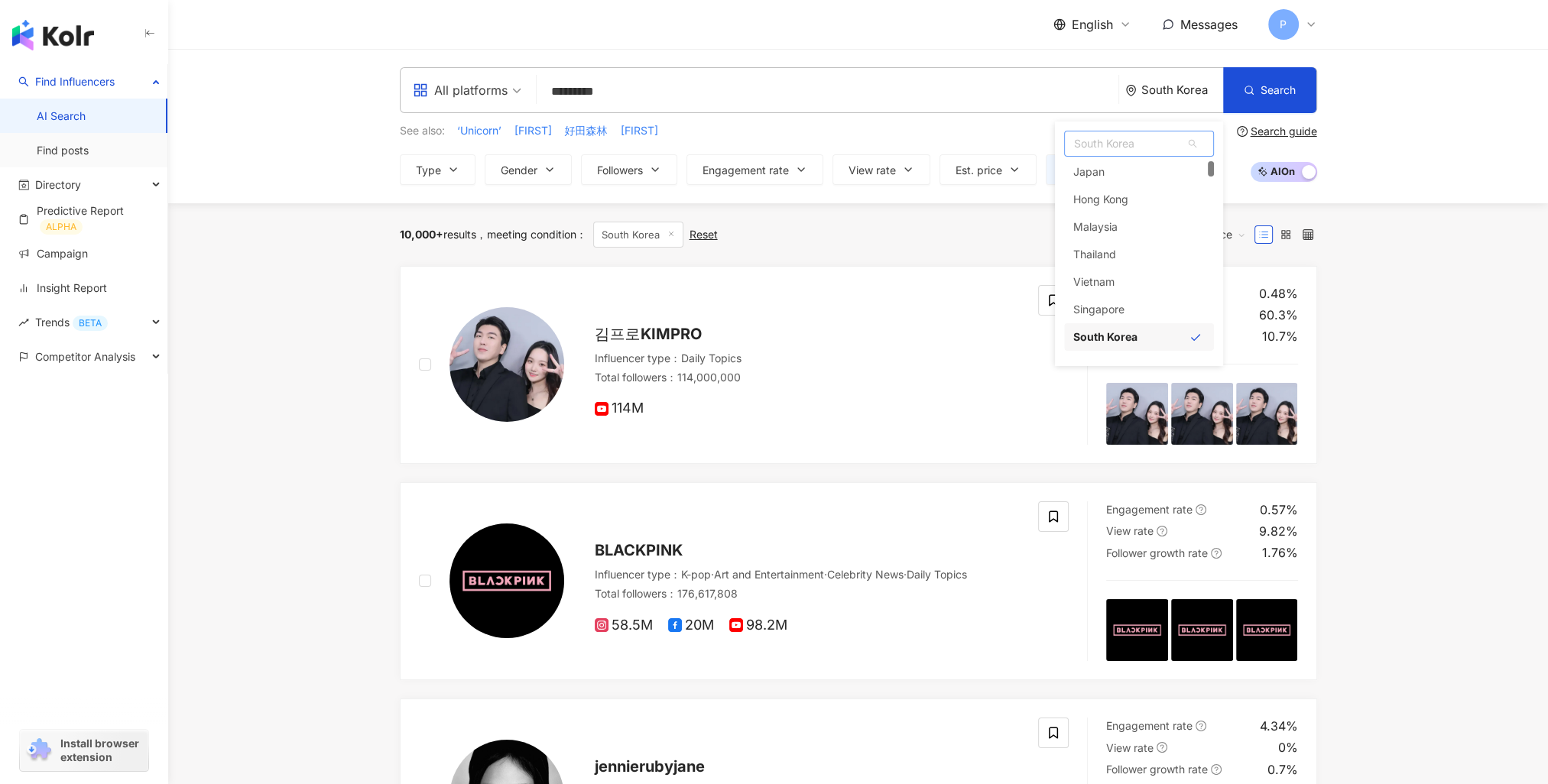 click on "South Korea" at bounding box center (1105, 337) 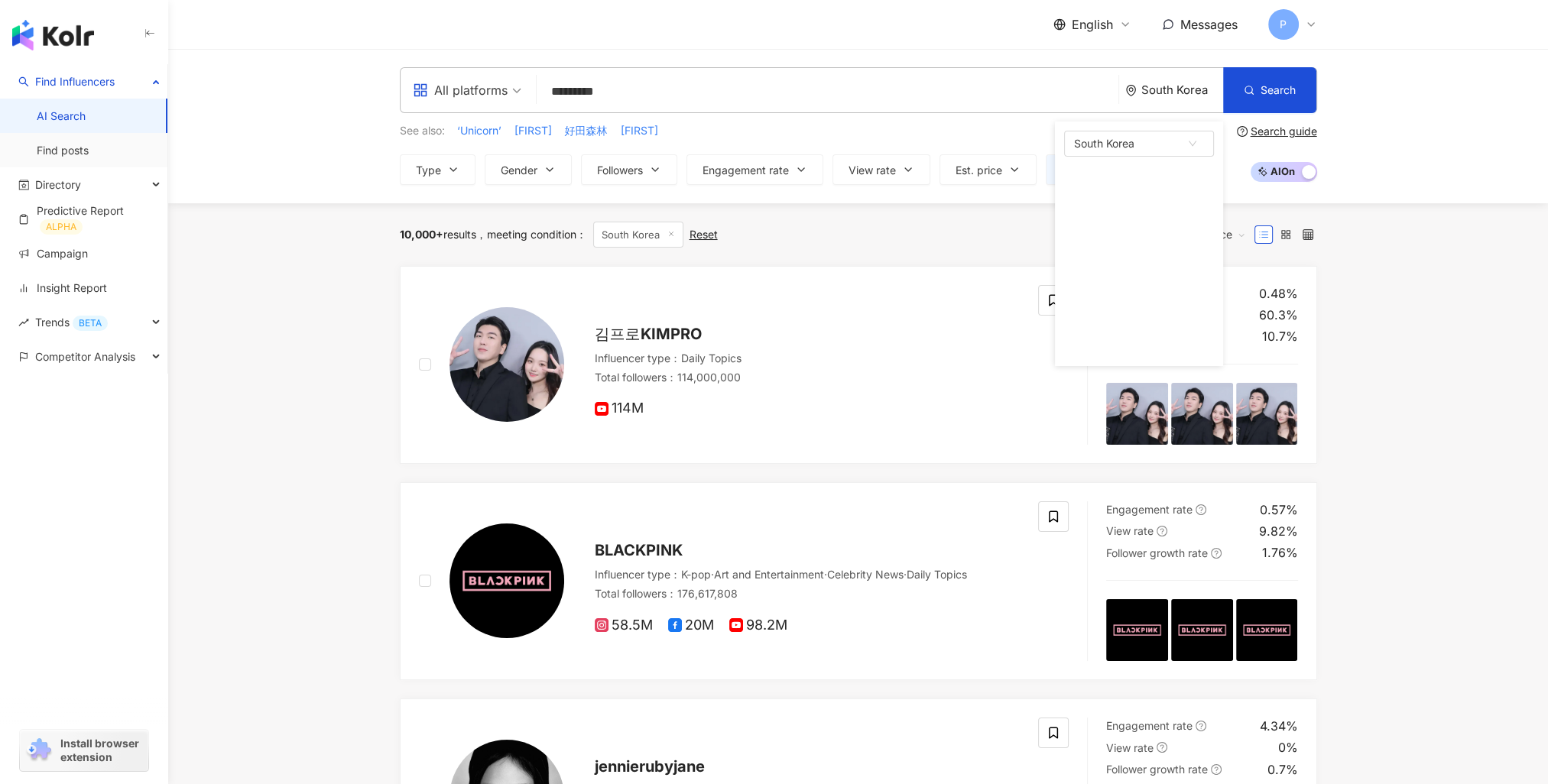 click on "*********" at bounding box center (827, 92) 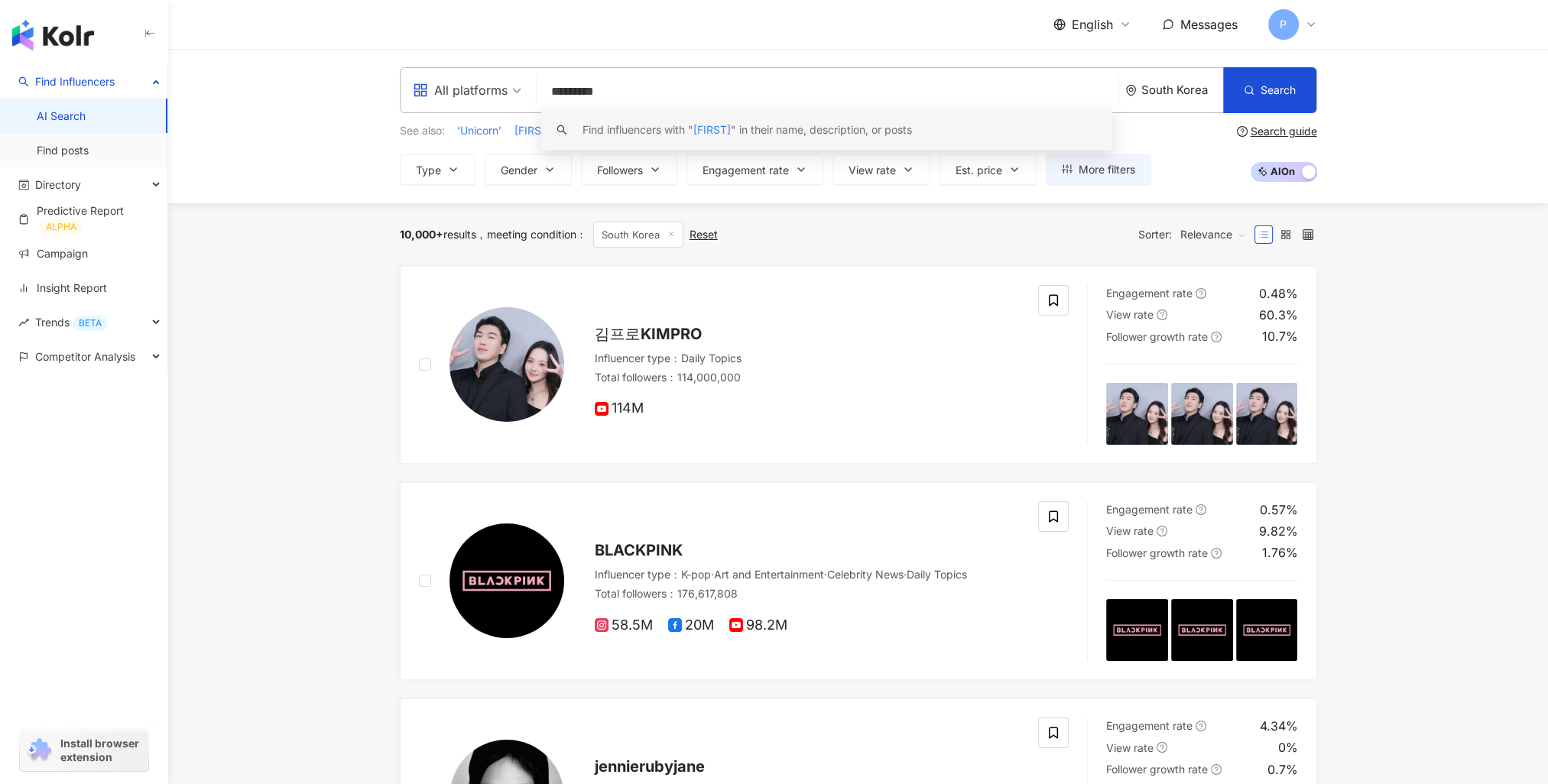 drag, startPoint x: 614, startPoint y: 92, endPoint x: 602, endPoint y: 93, distance: 12.041595 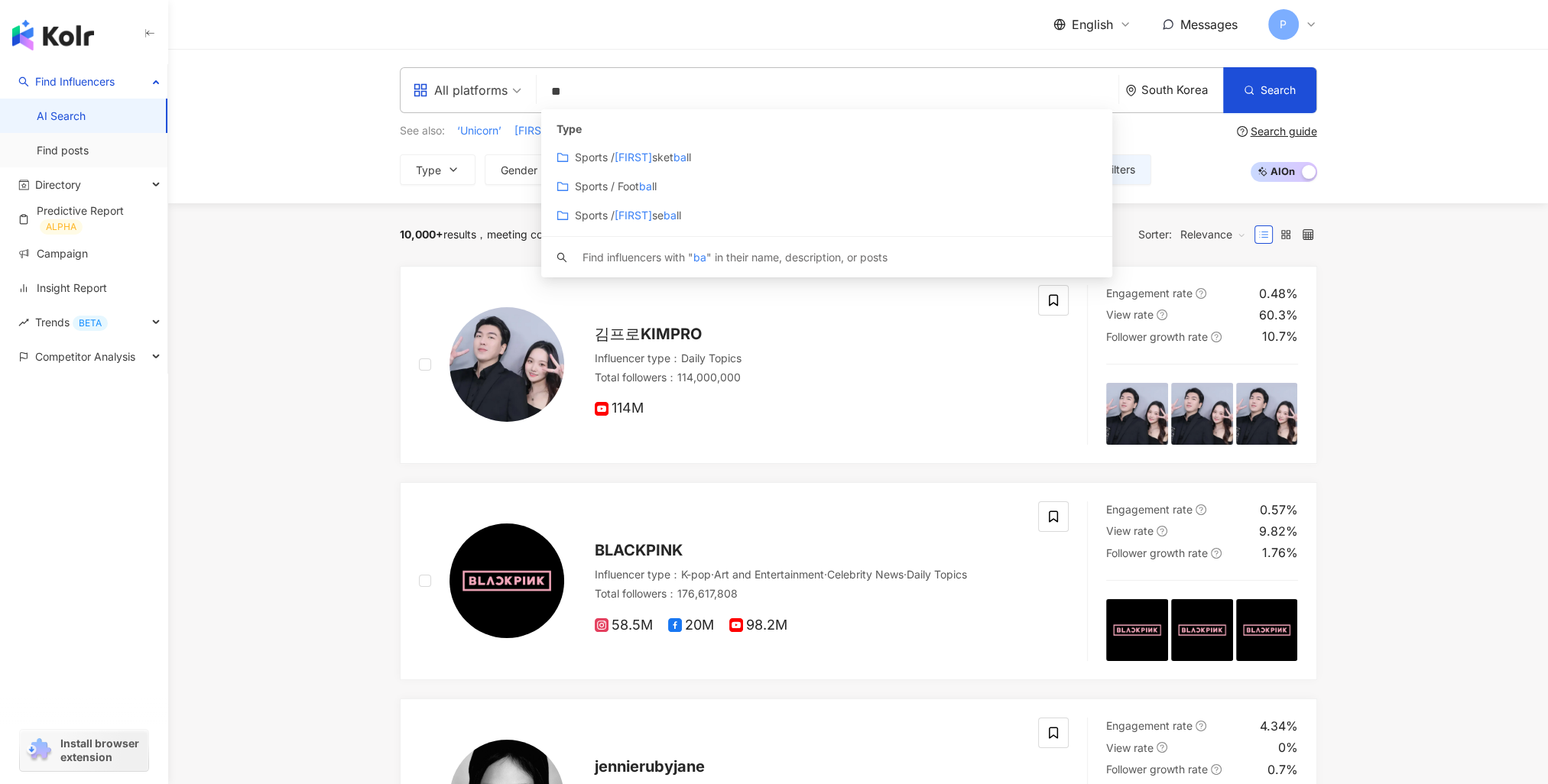 type on "*" 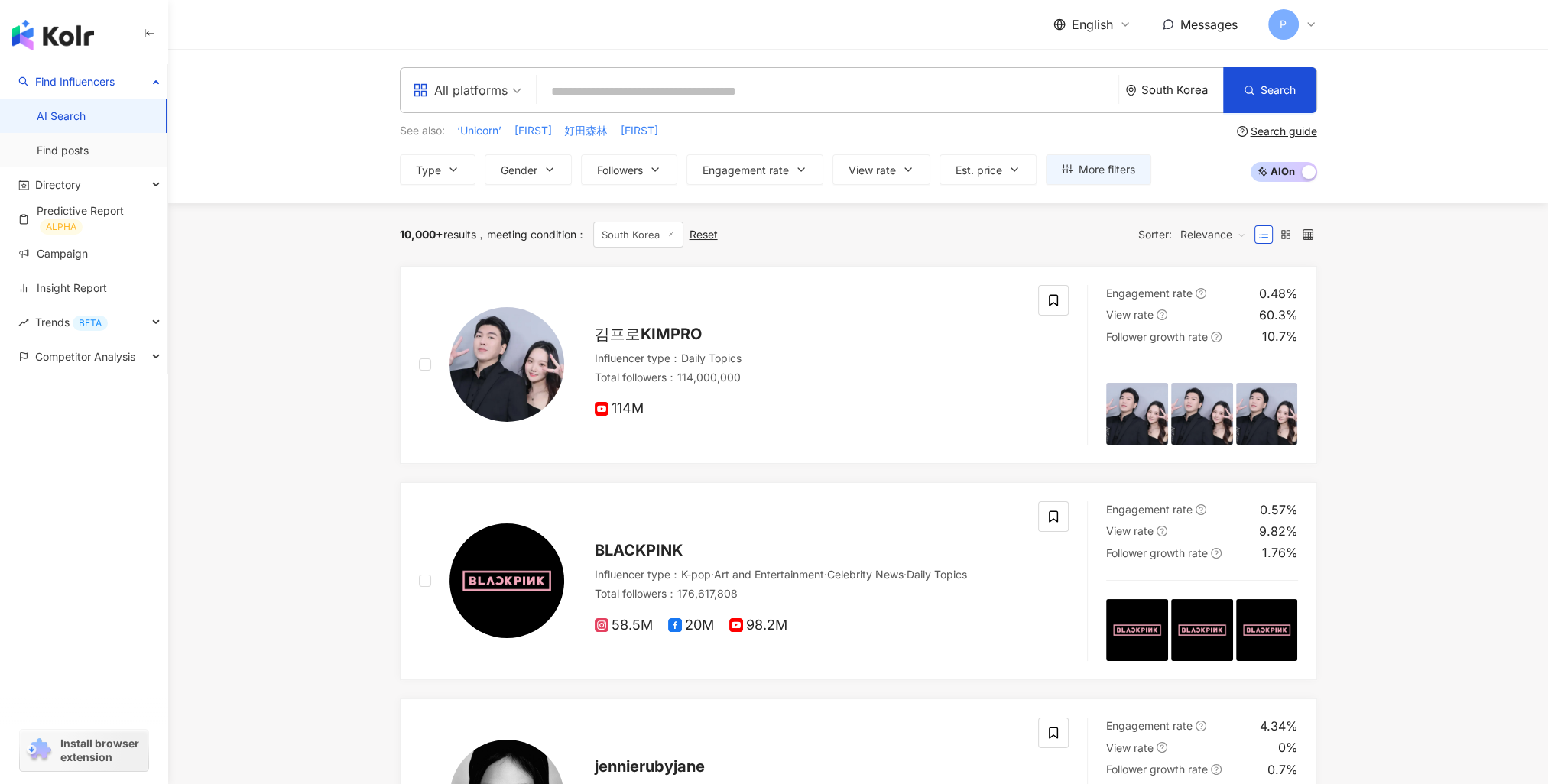 paste on "**********" 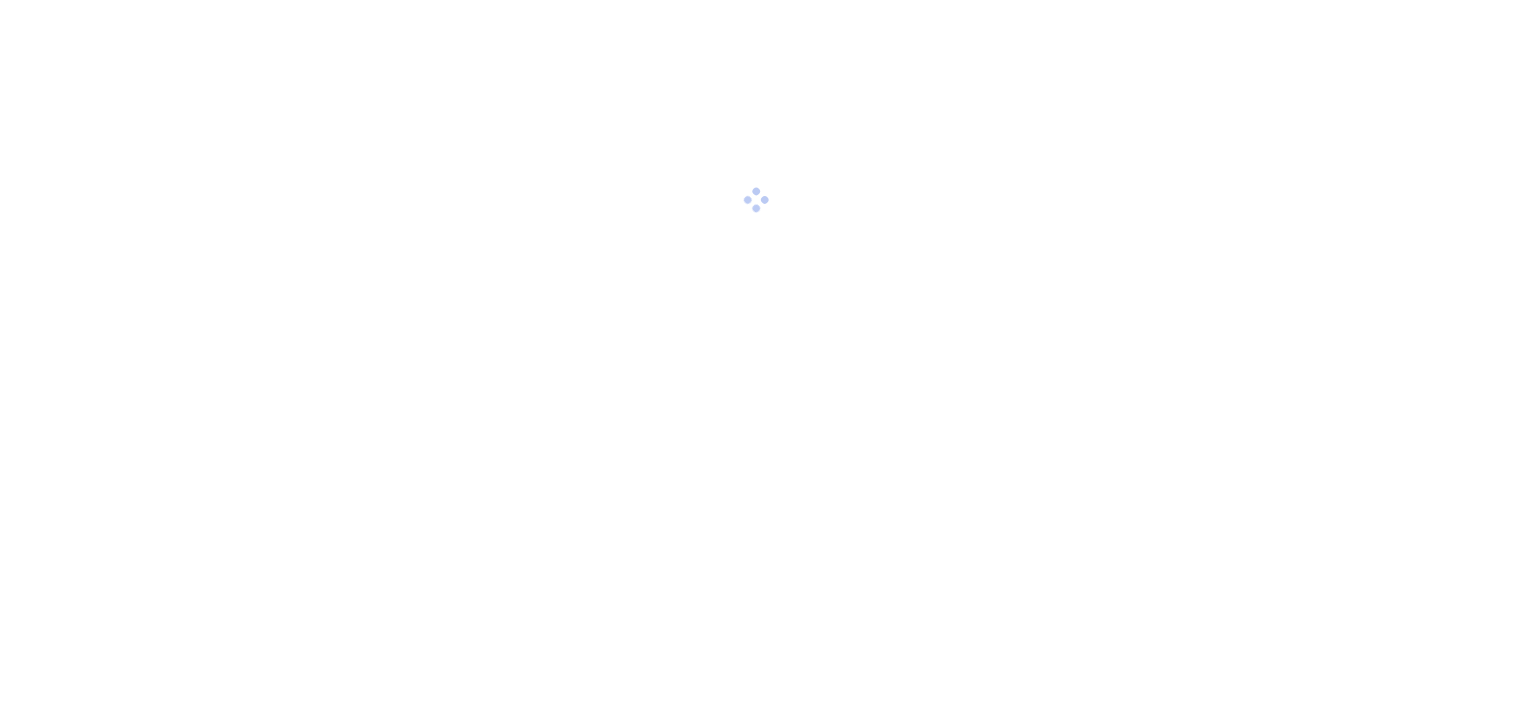 scroll, scrollTop: 0, scrollLeft: 0, axis: both 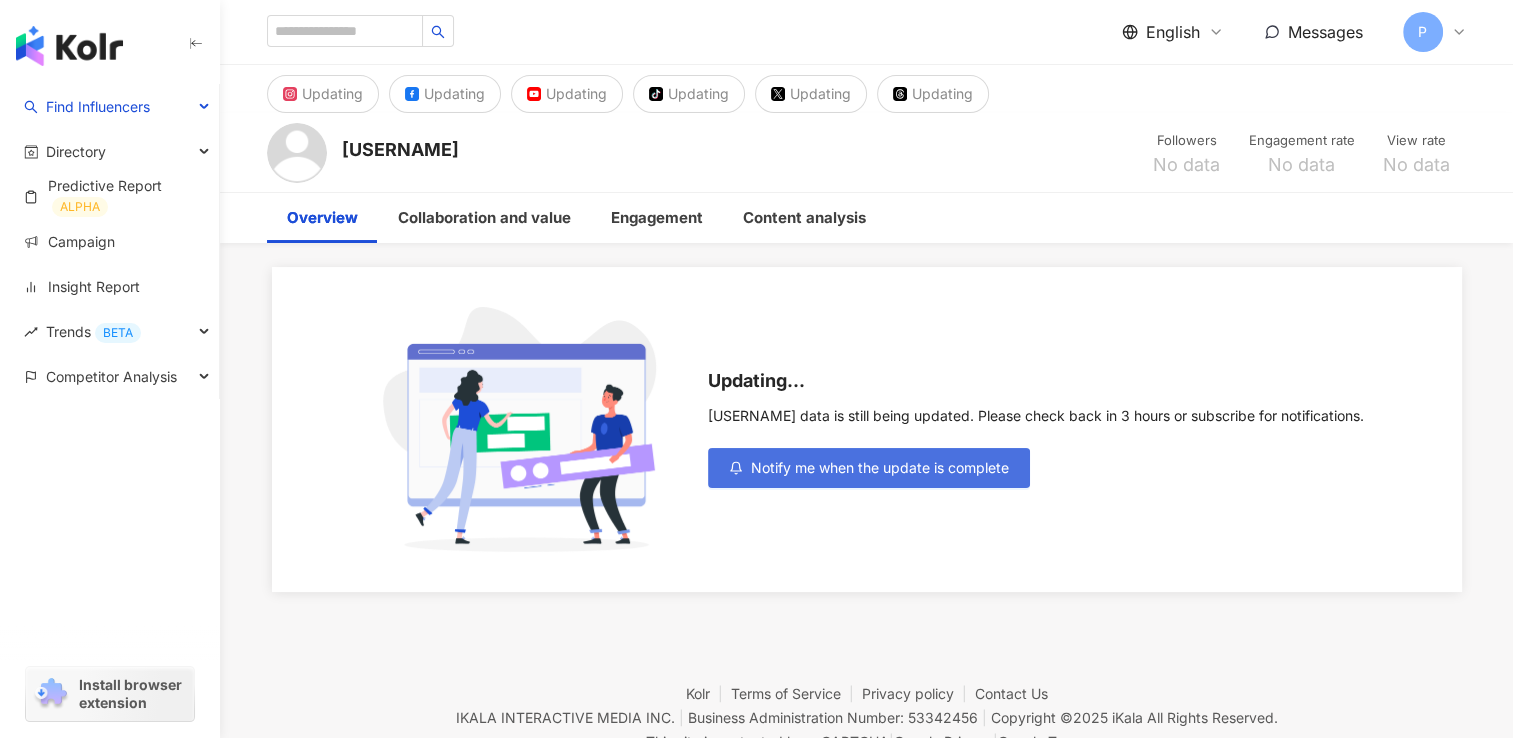 click on "Notify me when the update is complete" at bounding box center [869, 468] 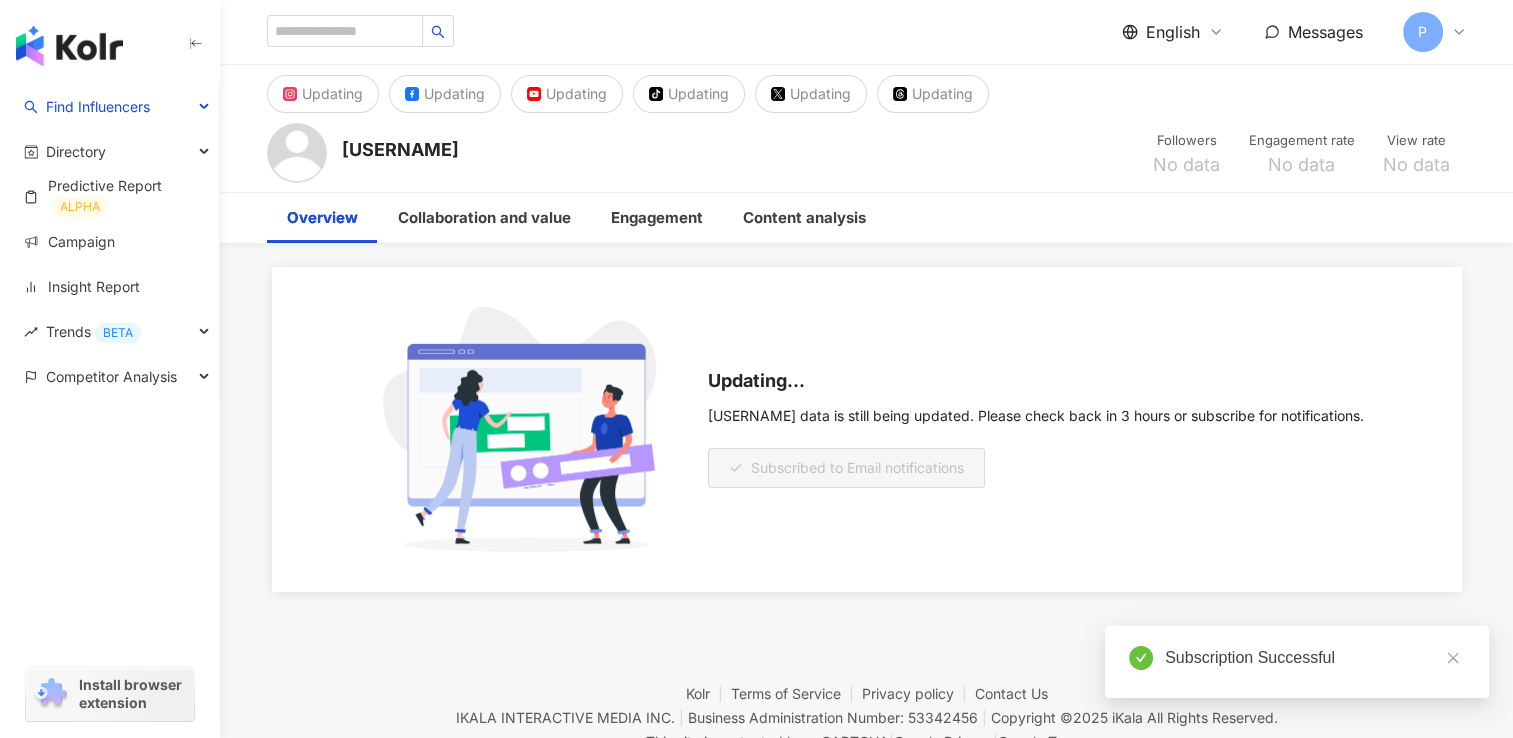 click on "baejinyea Followers No data Engagement rate No data View rate No data" at bounding box center (867, 152) 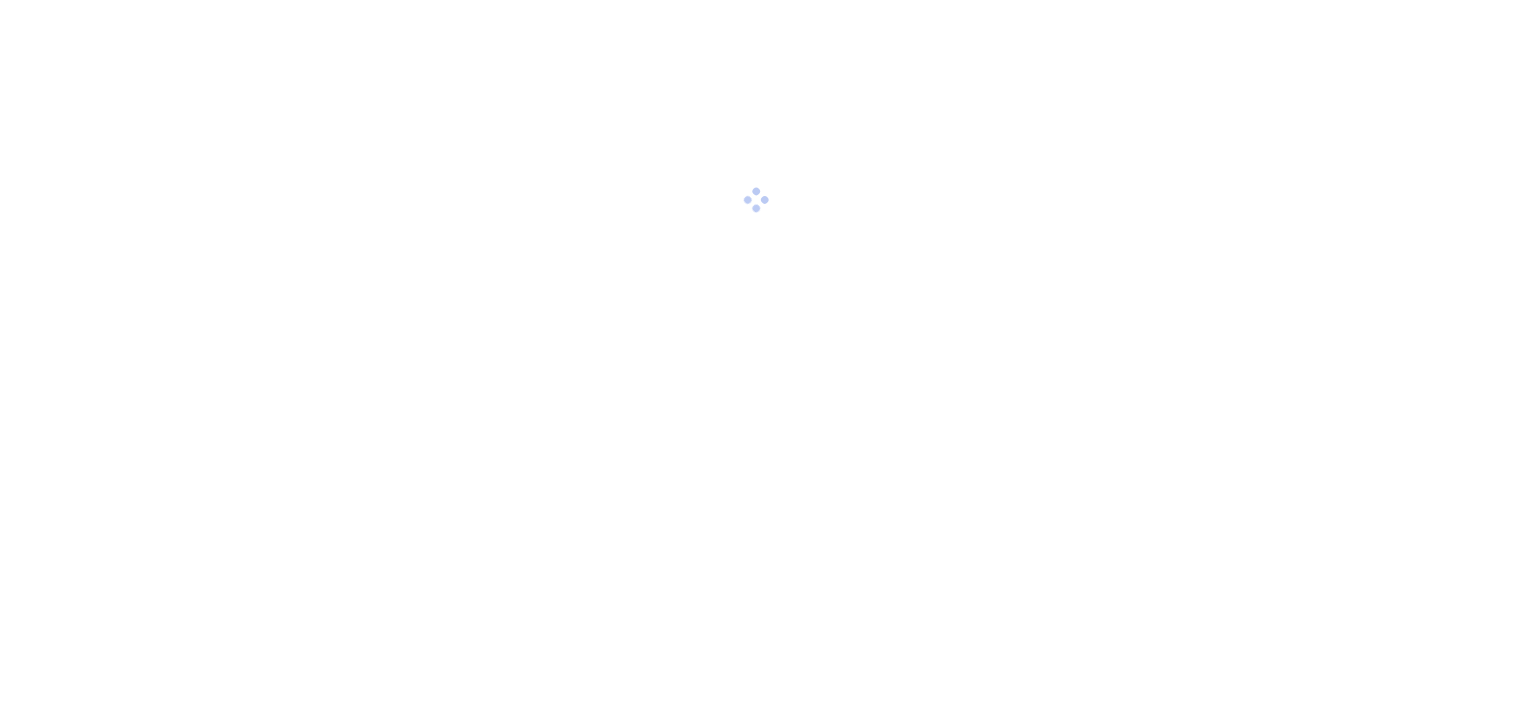 scroll, scrollTop: 0, scrollLeft: 0, axis: both 